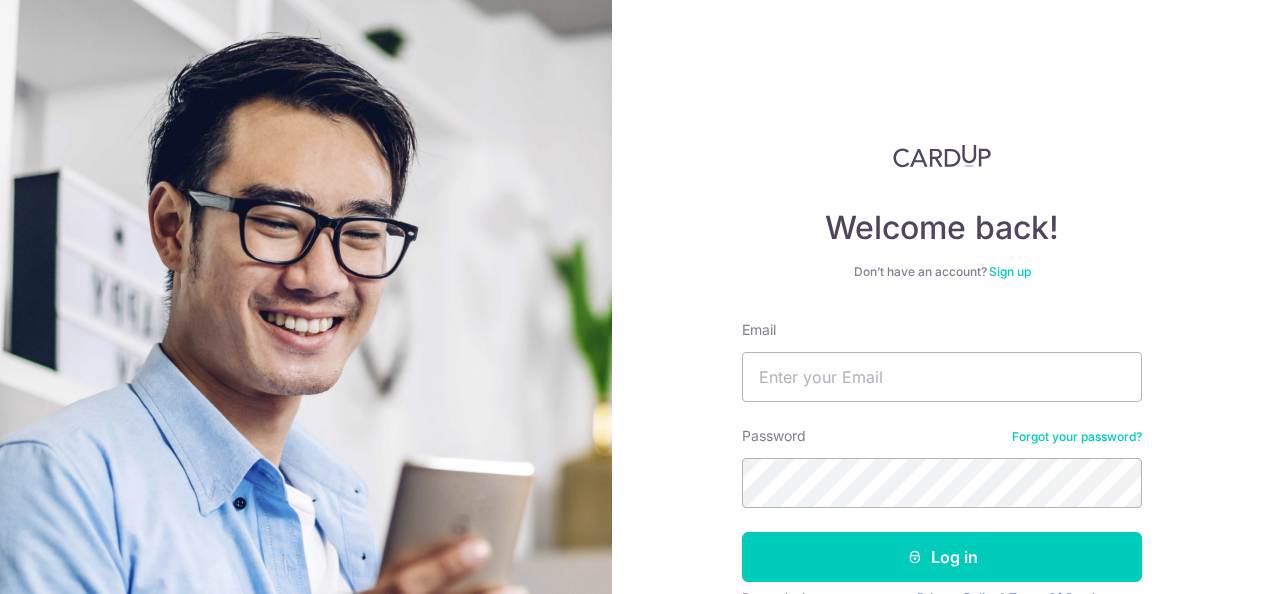scroll, scrollTop: 0, scrollLeft: 0, axis: both 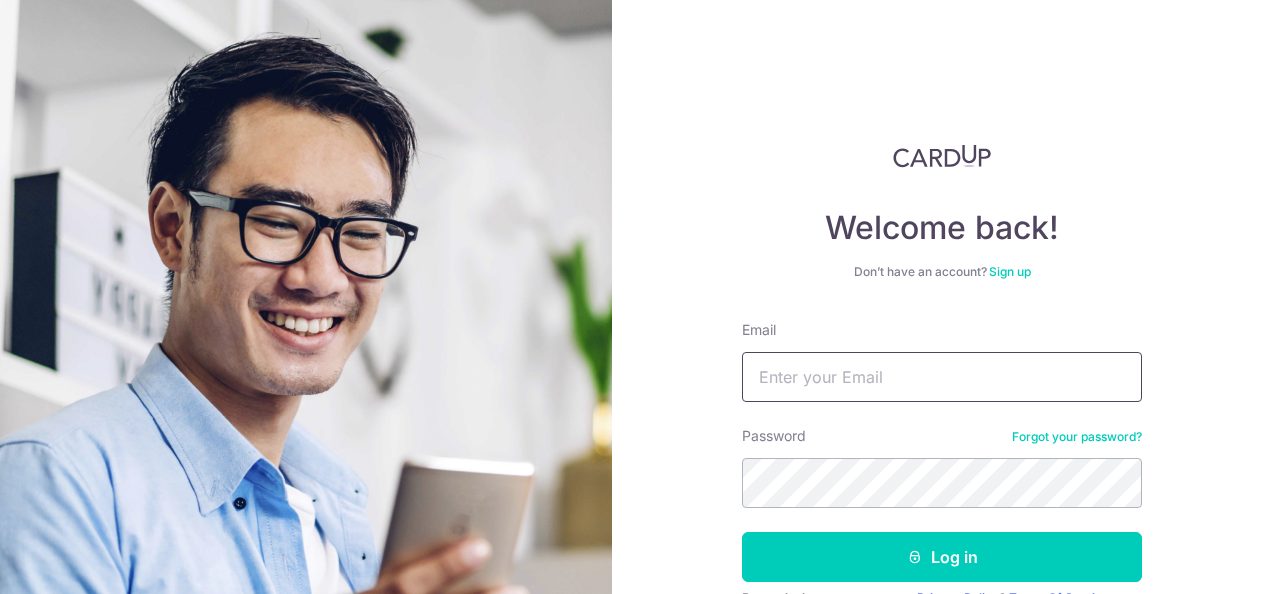 type on "[USERNAME]@[DOMAIN].com" 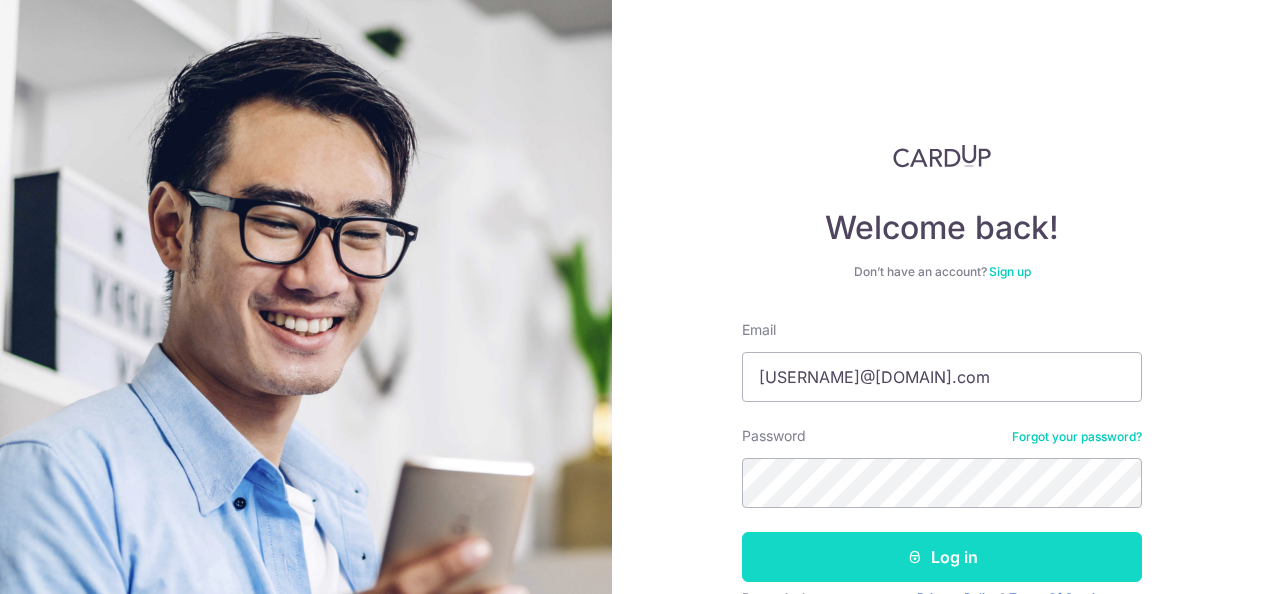 click at bounding box center (915, 557) 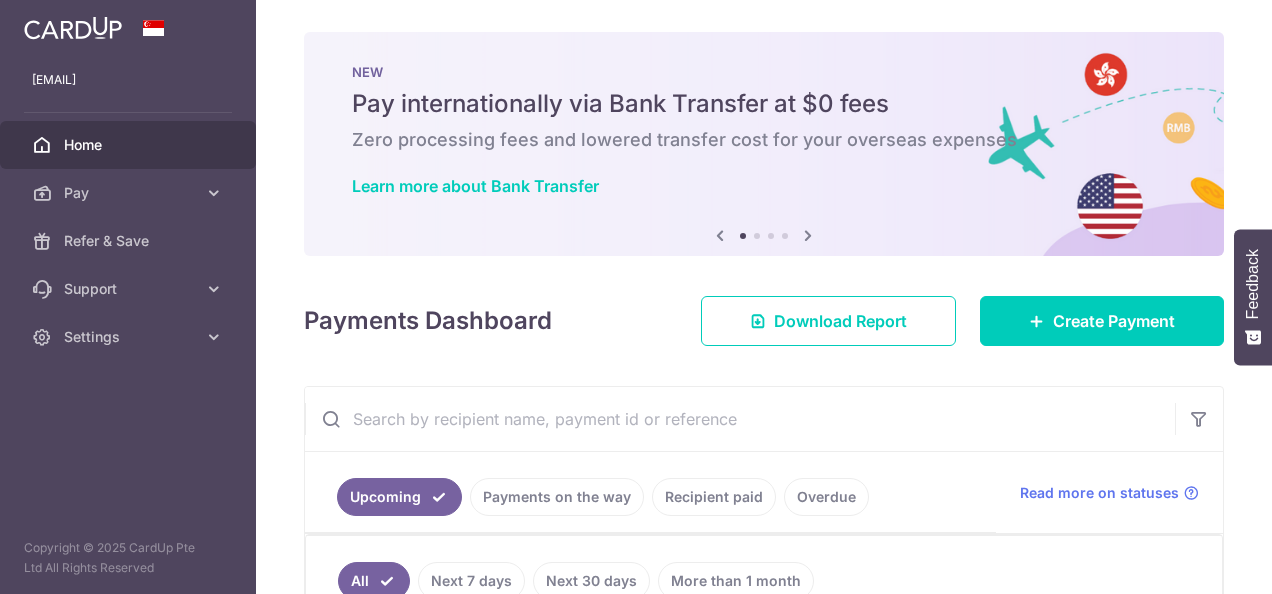 scroll, scrollTop: 0, scrollLeft: 0, axis: both 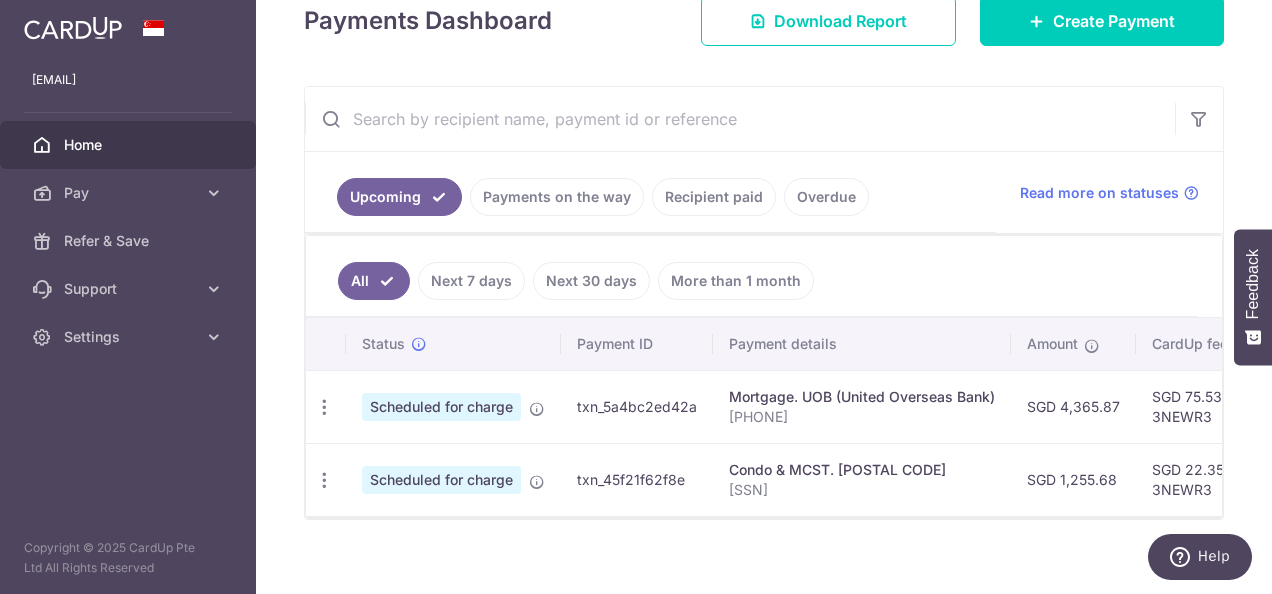 click on "Next 7 days" at bounding box center (471, 281) 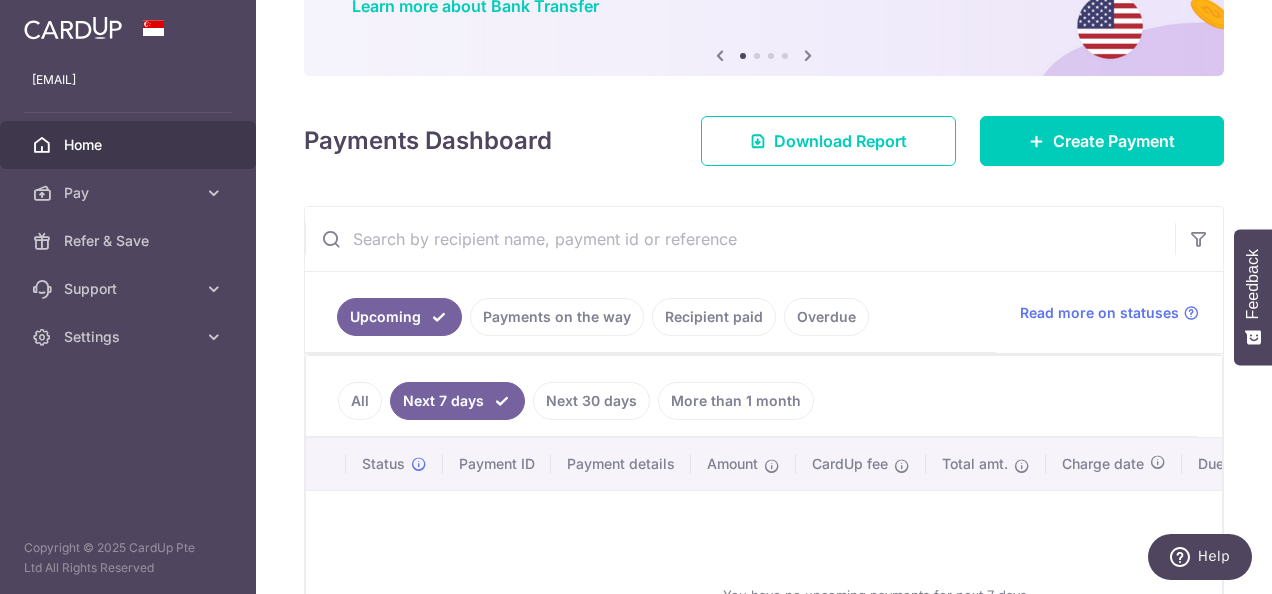 scroll, scrollTop: 300, scrollLeft: 0, axis: vertical 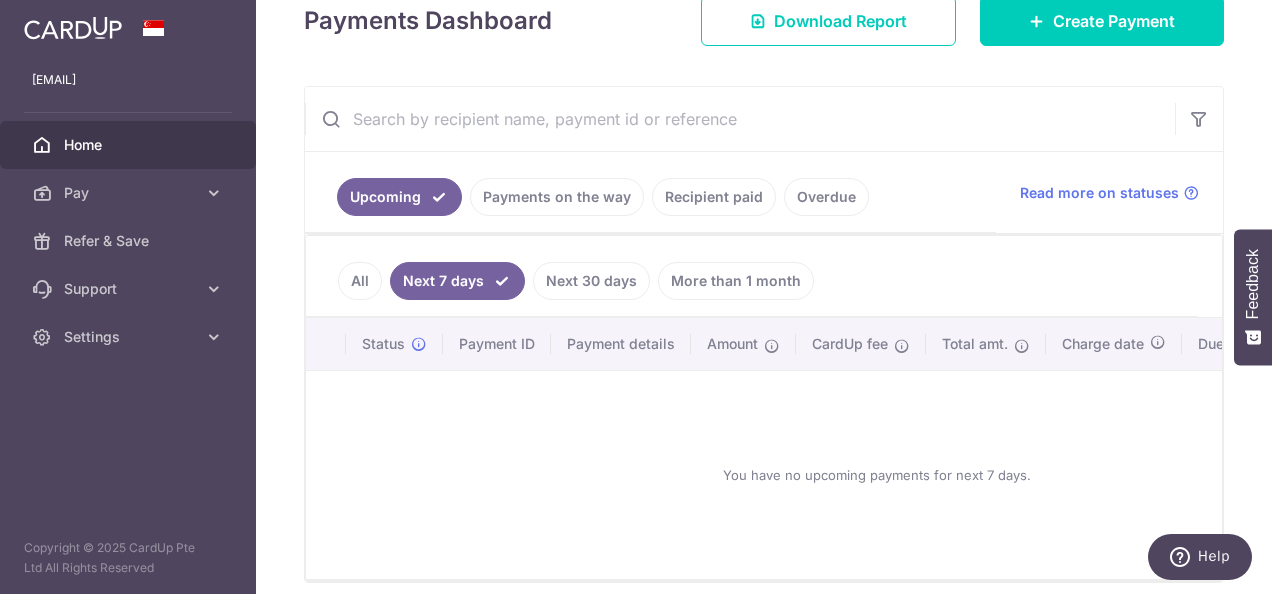 click on "Payments on the way" at bounding box center [557, 197] 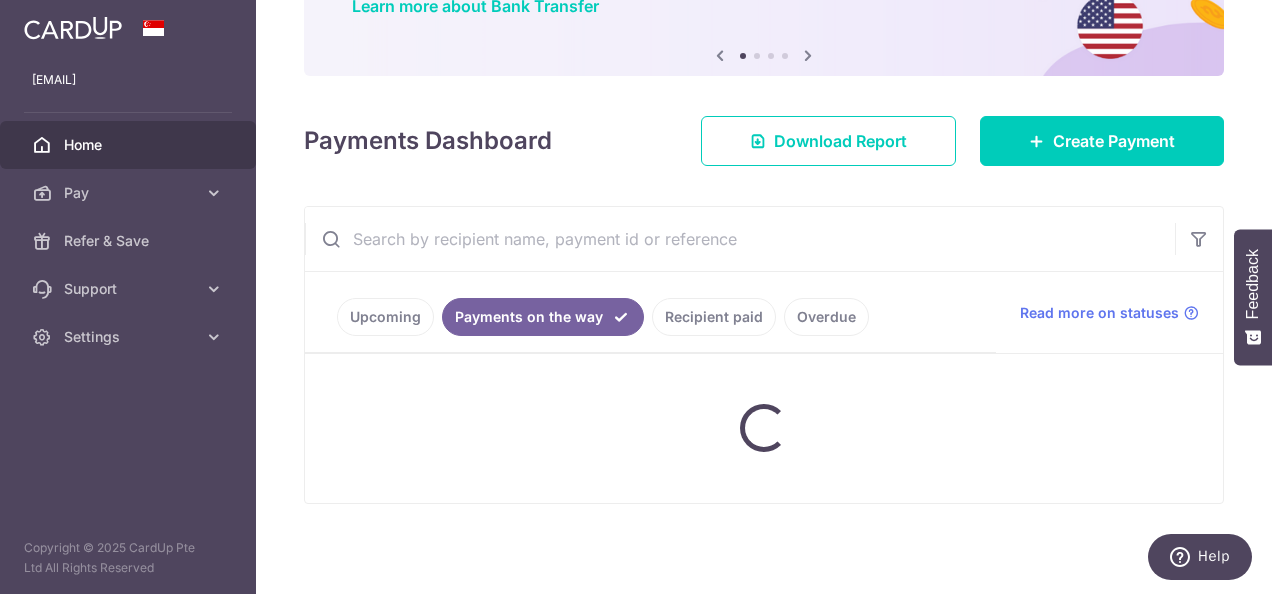 scroll, scrollTop: 240, scrollLeft: 0, axis: vertical 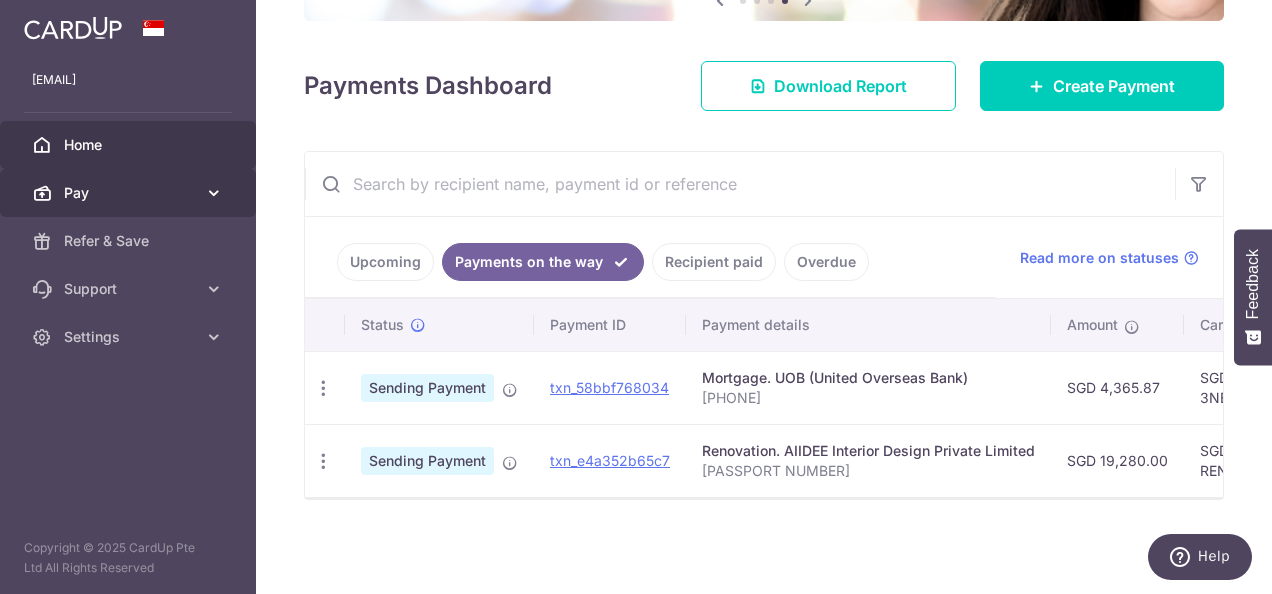 click on "Pay" at bounding box center [130, 193] 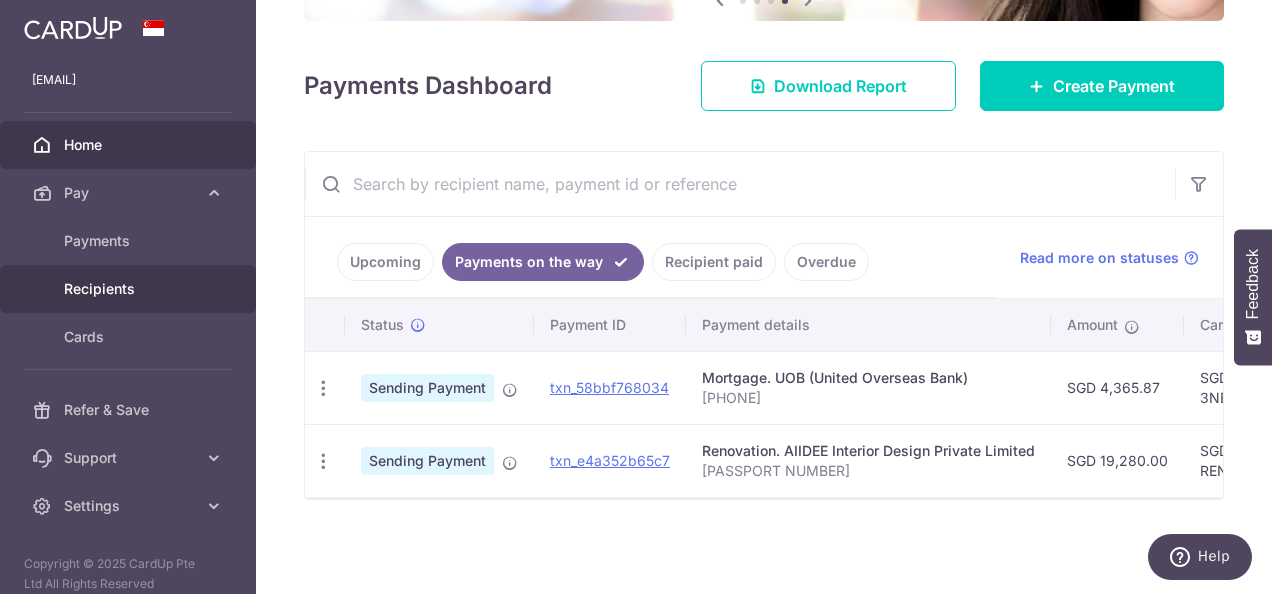 click on "Recipients" at bounding box center [130, 289] 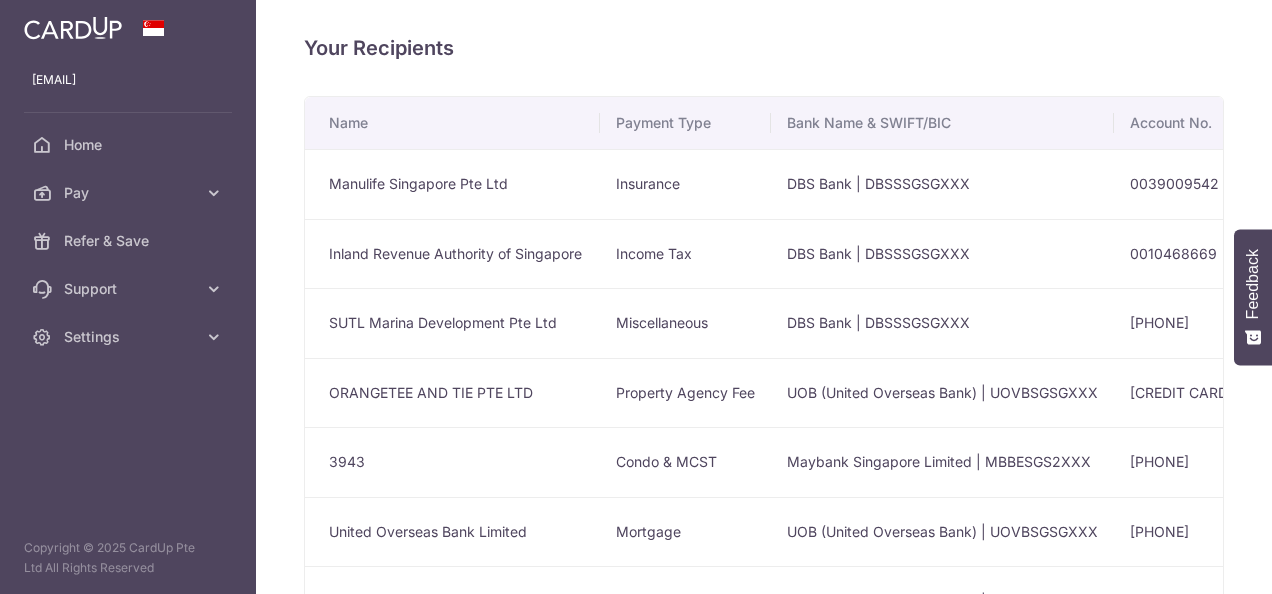 scroll, scrollTop: 0, scrollLeft: 0, axis: both 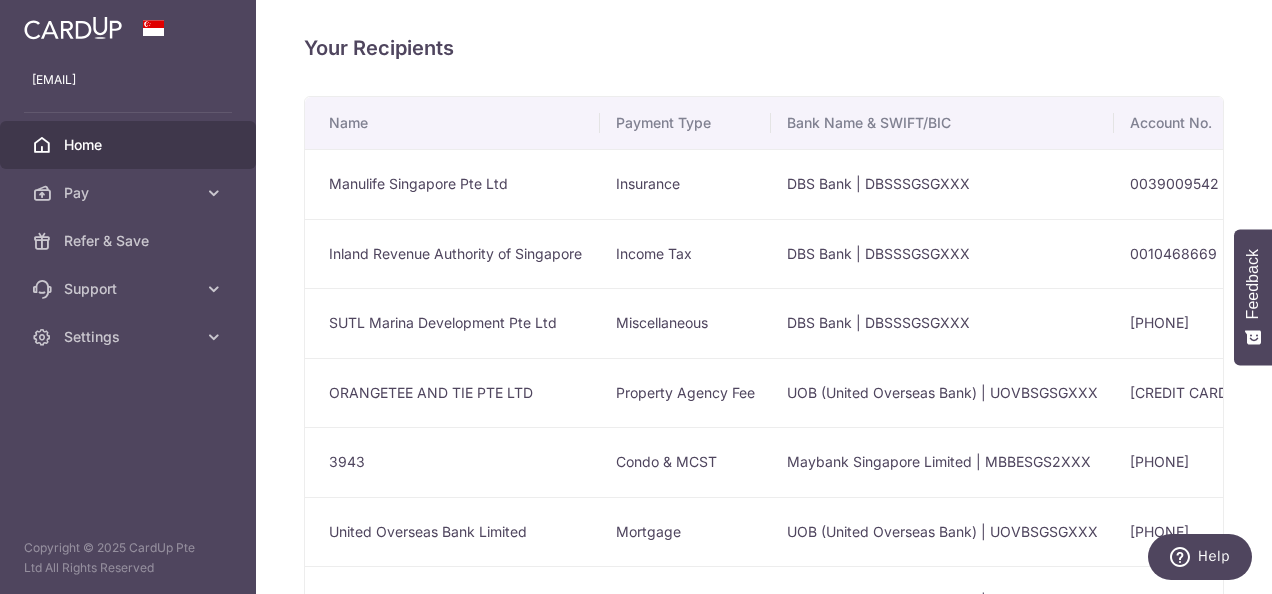 click on "Home" at bounding box center (130, 145) 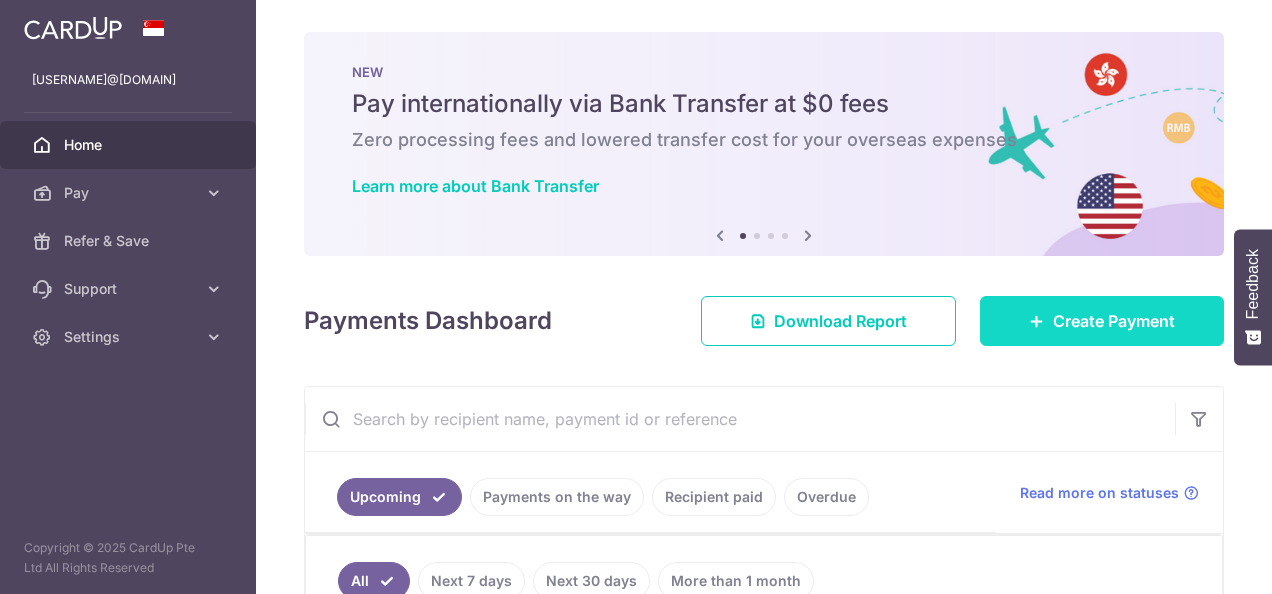 scroll, scrollTop: 0, scrollLeft: 0, axis: both 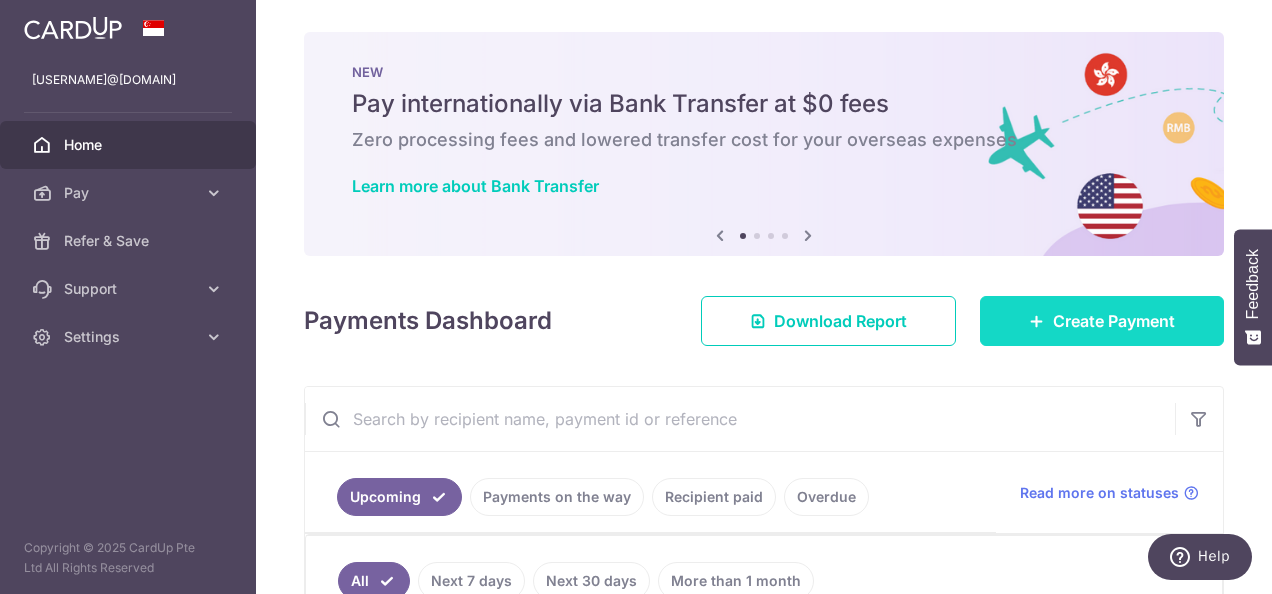 click on "Create Payment" at bounding box center [1114, 321] 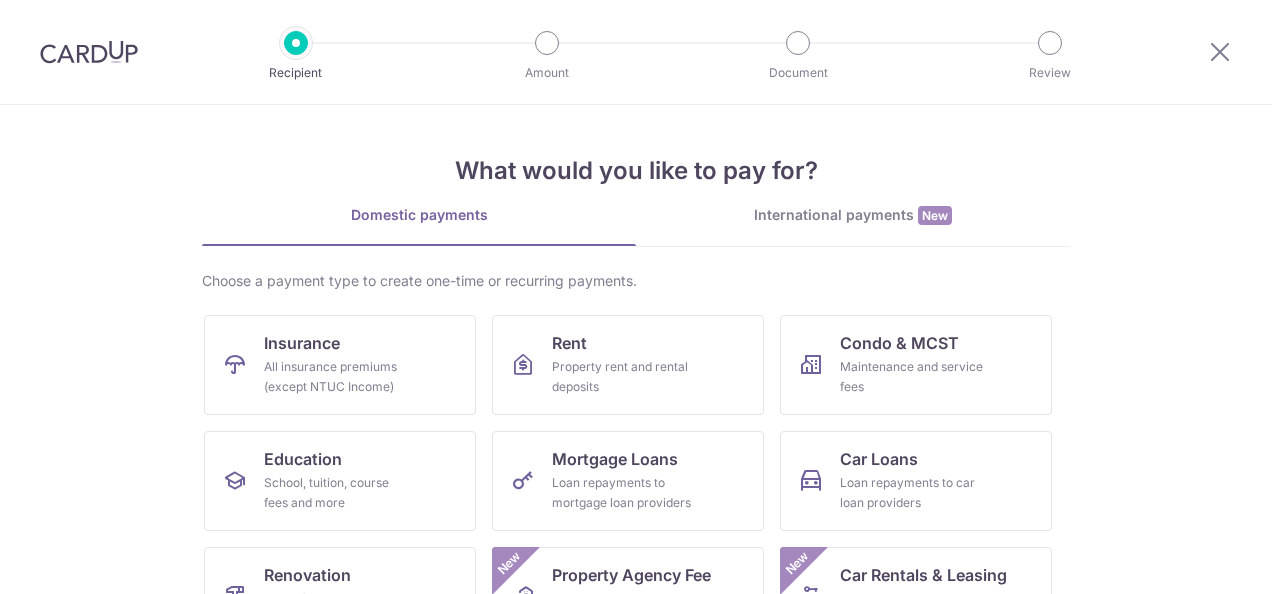 scroll, scrollTop: 0, scrollLeft: 0, axis: both 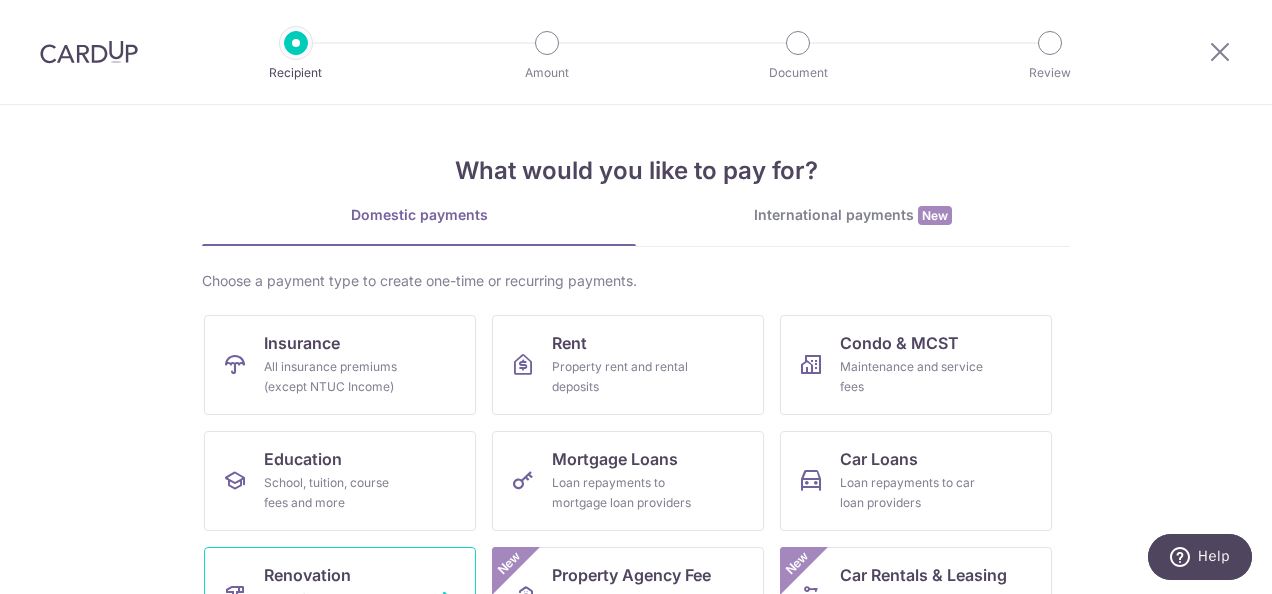 click on "Renovation" at bounding box center (307, 575) 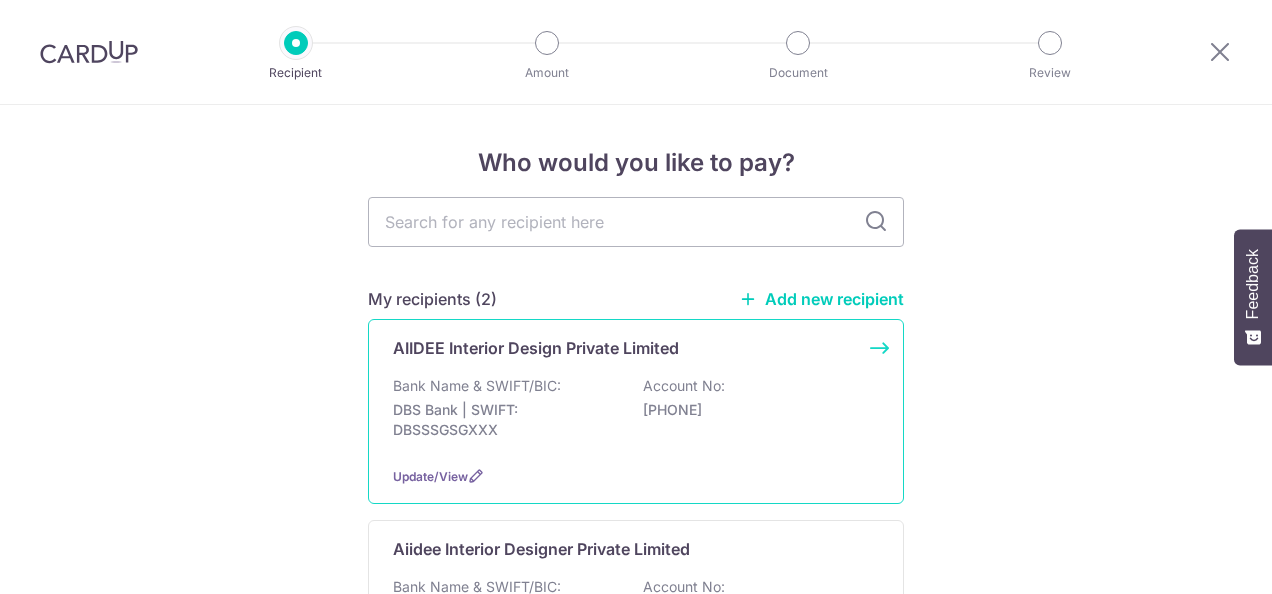 scroll, scrollTop: 0, scrollLeft: 0, axis: both 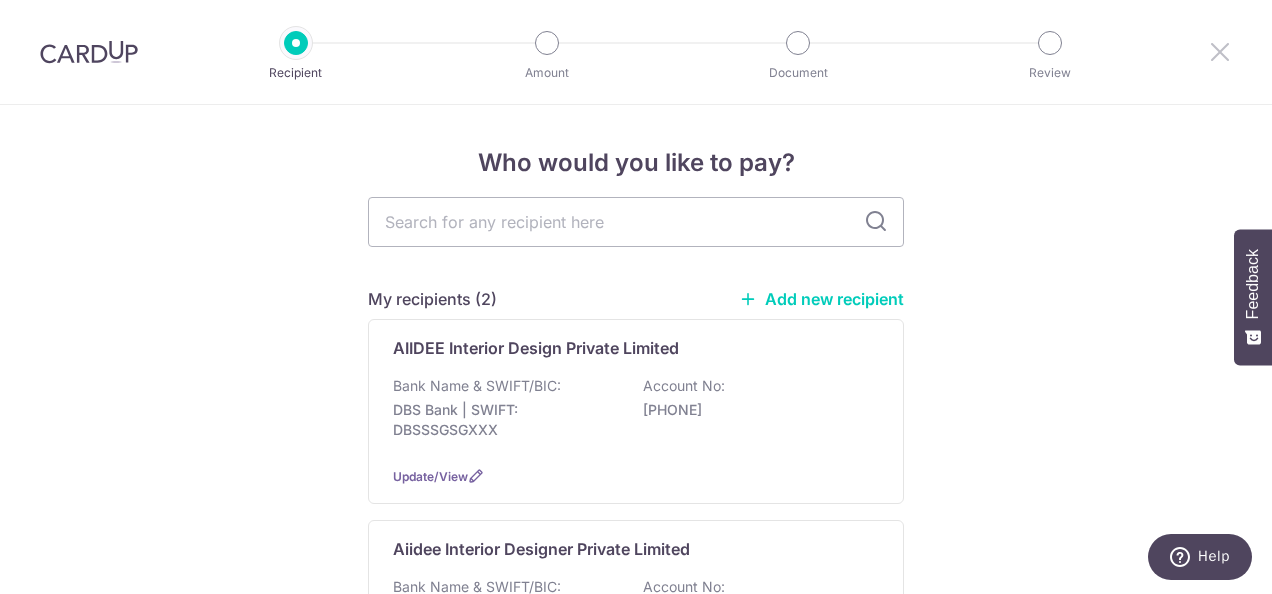 click at bounding box center (1220, 51) 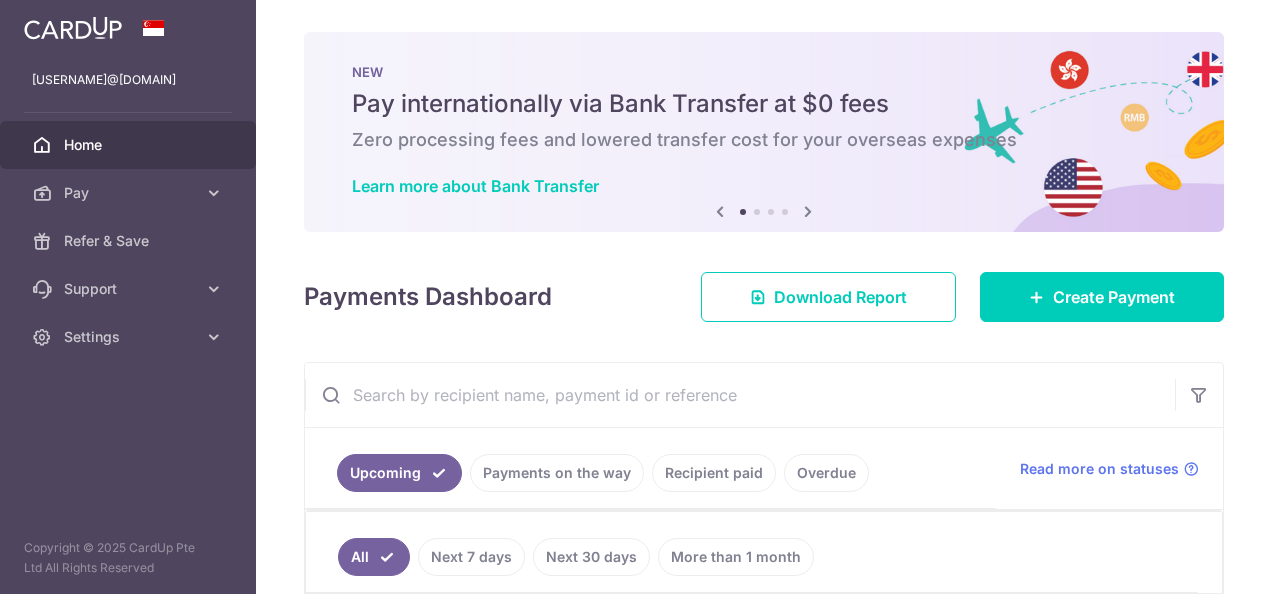 scroll, scrollTop: 0, scrollLeft: 0, axis: both 